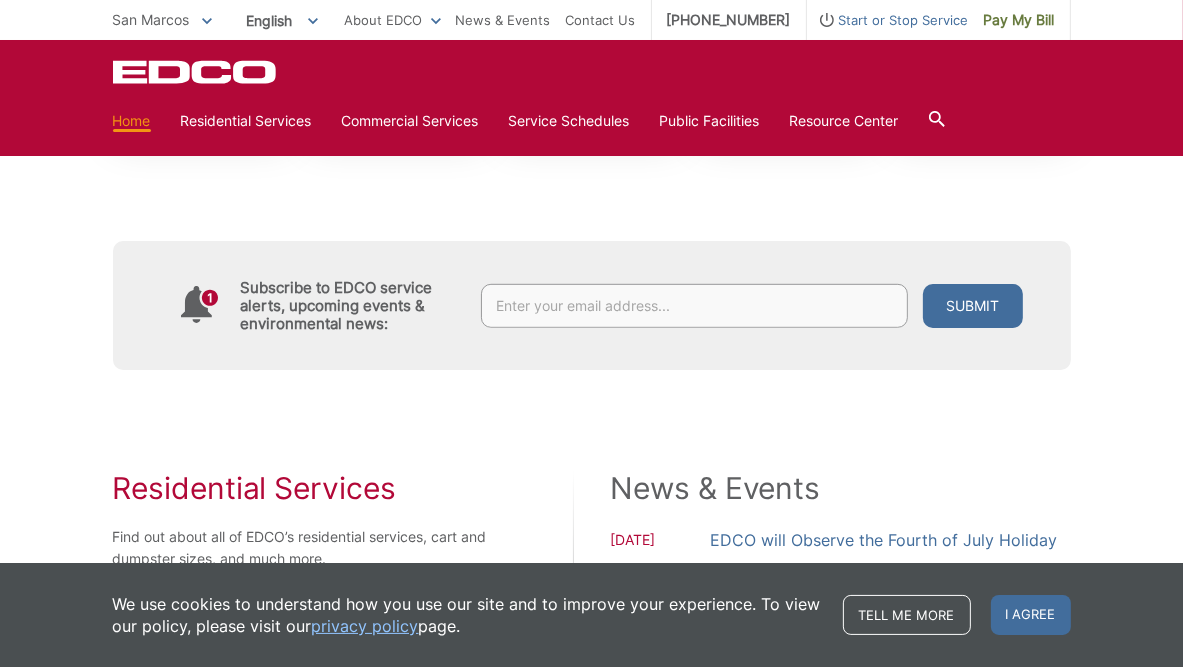scroll, scrollTop: 900, scrollLeft: 0, axis: vertical 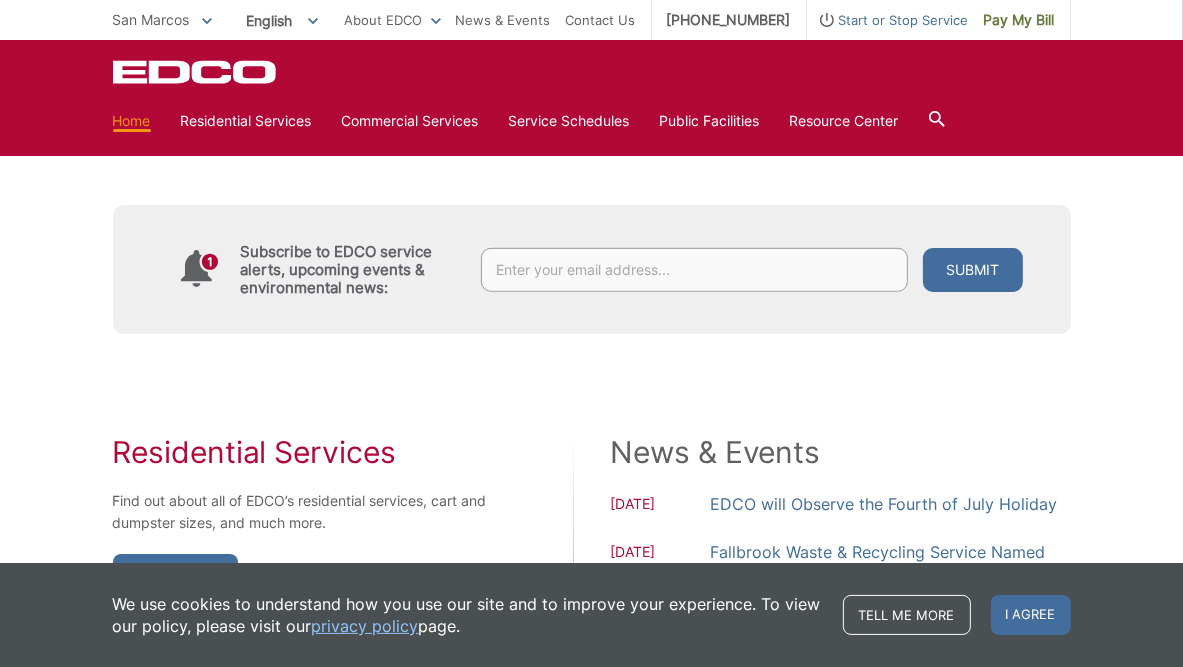 click on "Residential Services
Find out about all of EDCO’s residential services, cart and dumpster sizes, and much more.
Learn More
Commercial Services
View our services to find the most cost effective waste collection and/or recycling program for you.
Learn More
News & Events
07.04.2025
EDCO will Observe the Fourth of July Holiday
06.25.2025
06.05.2025" at bounding box center (592, 622) 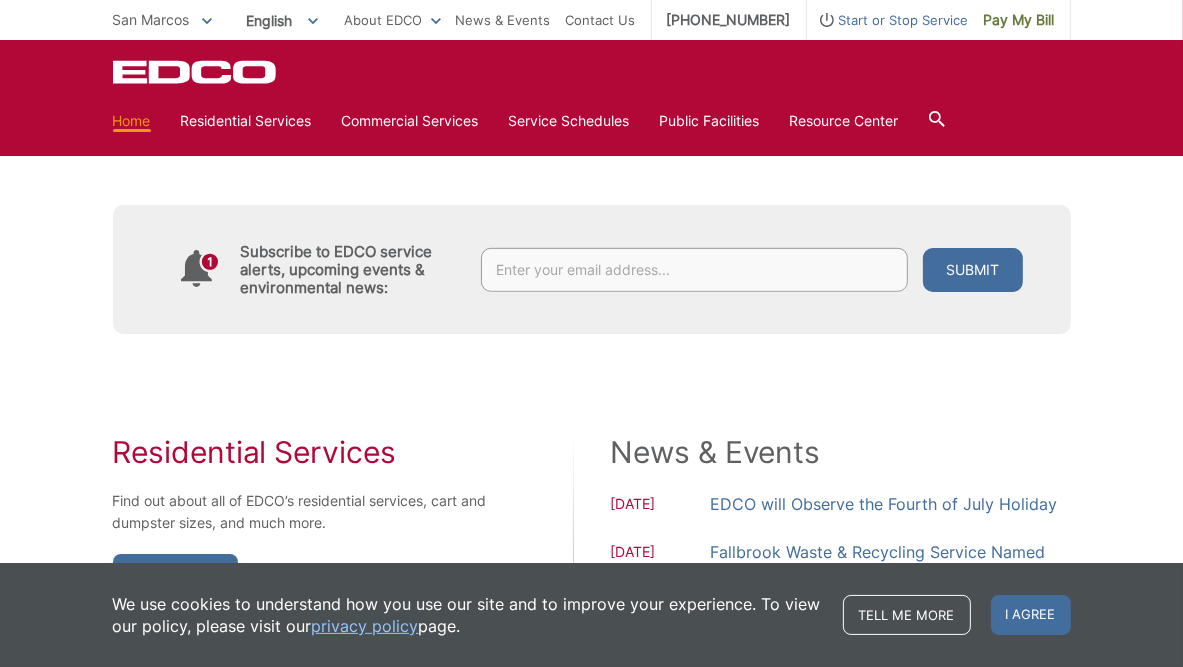 click on "Residential Services
Find out about all of EDCO’s residential services, cart and dumpster sizes, and much more.
Learn More
Commercial Services
View our services to find the most cost effective waste collection and/or recycling program for you.
Learn More
News & Events
07.04.2025
EDCO will Observe the Fourth of July Holiday
06.25.2025
06.05.2025" at bounding box center [592, 622] 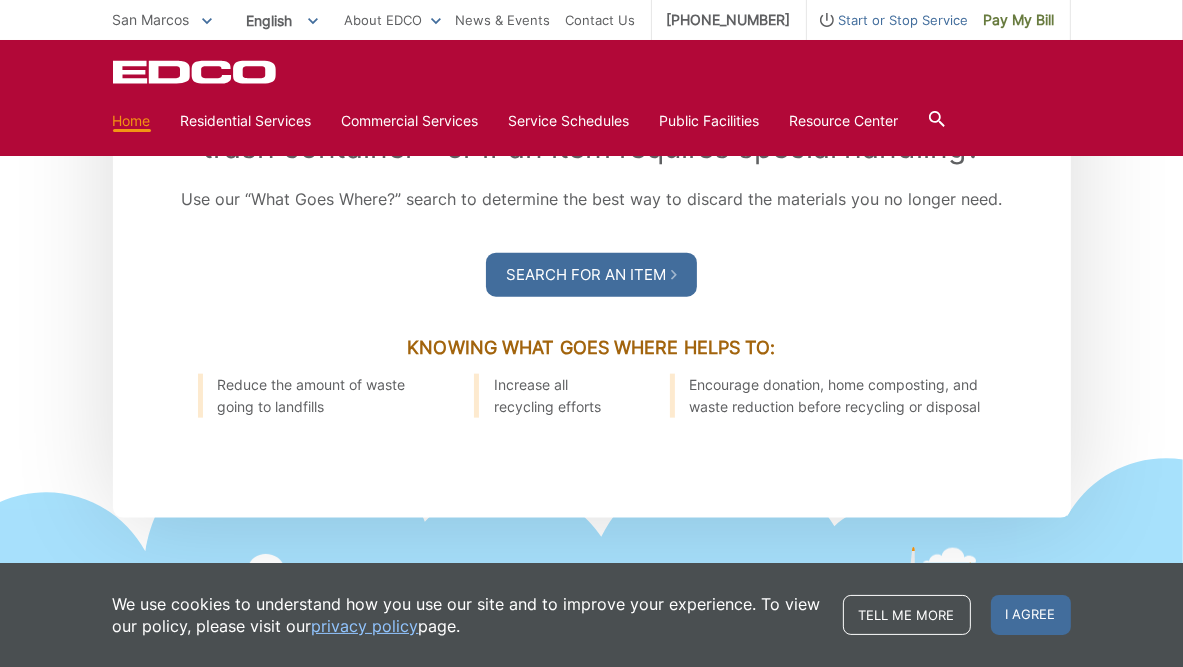scroll, scrollTop: 1900, scrollLeft: 0, axis: vertical 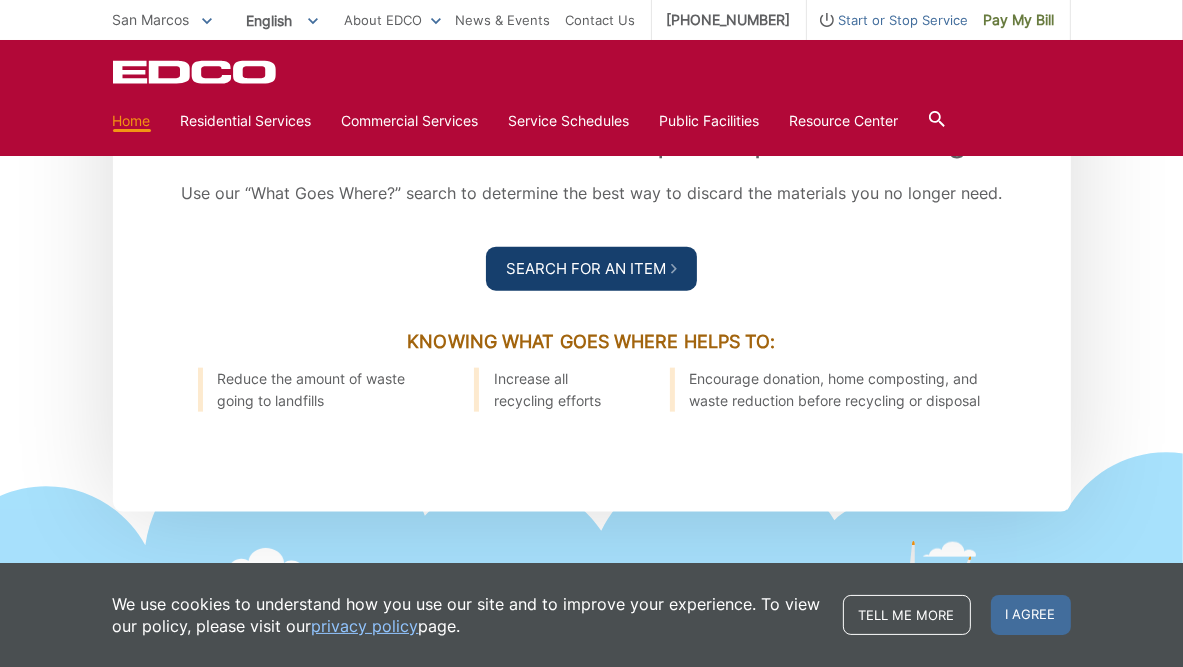 click on "Search For an Item" at bounding box center [591, 269] 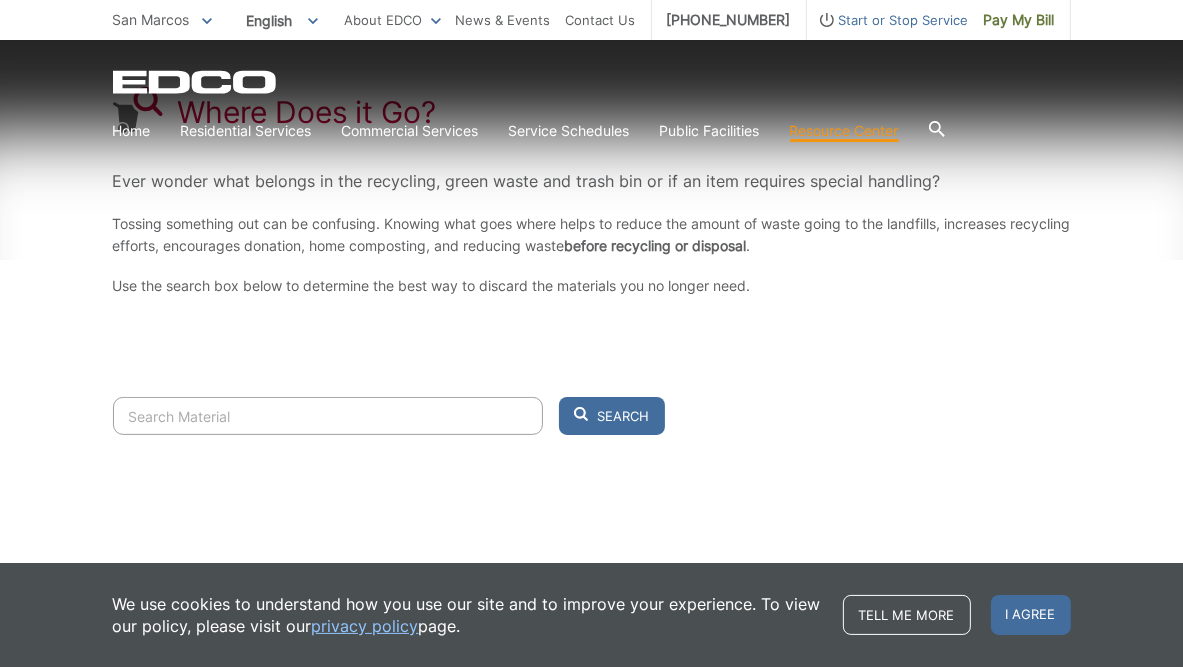 scroll, scrollTop: 392, scrollLeft: 0, axis: vertical 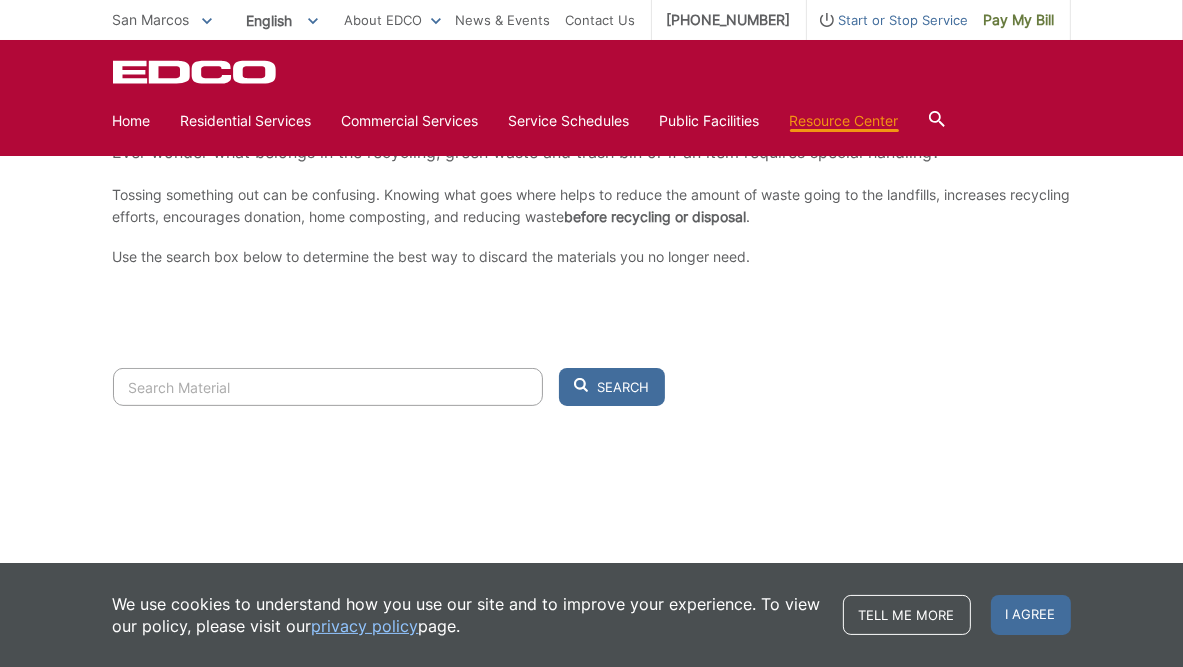 click at bounding box center [328, 387] 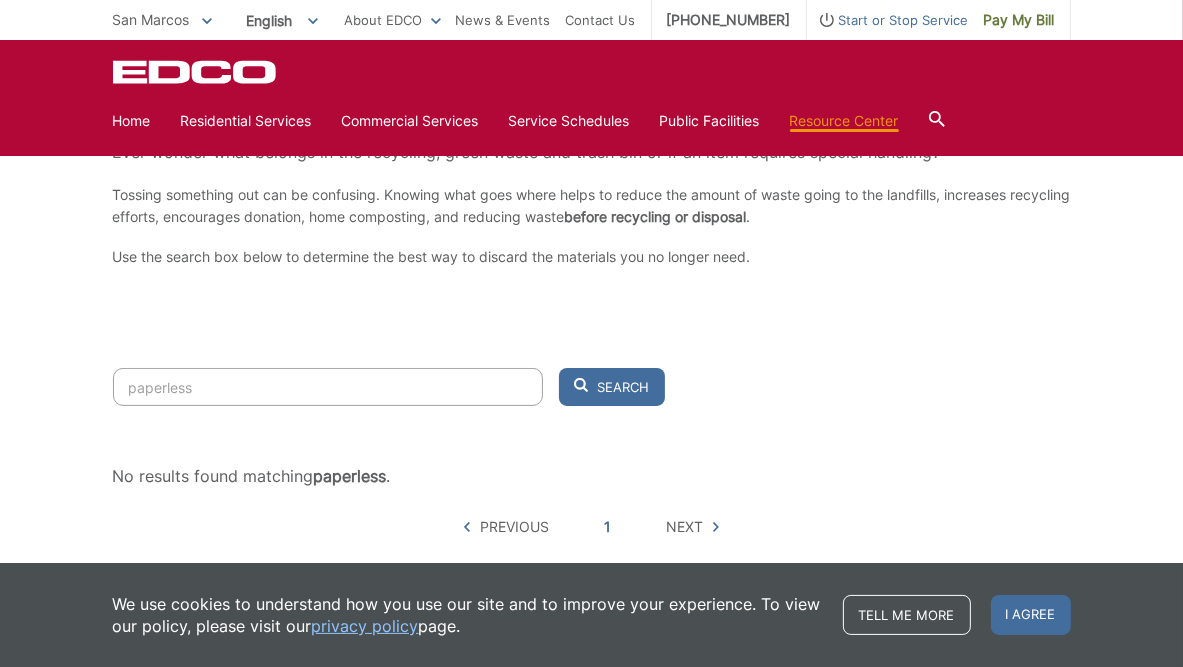type on "paperless" 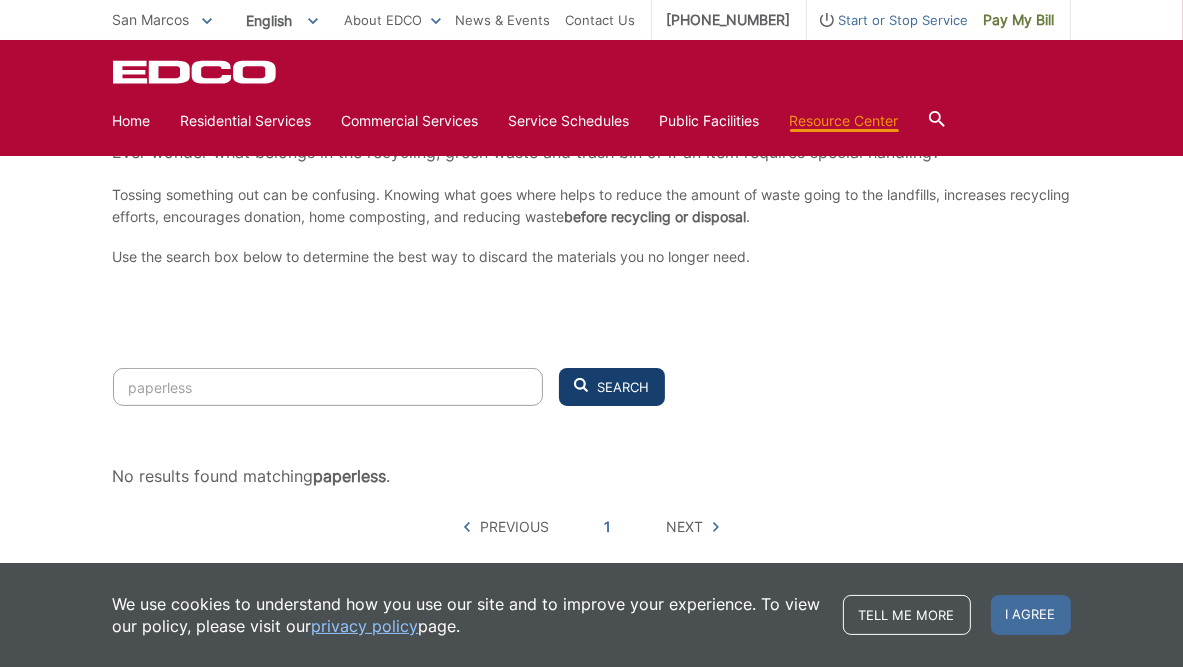 click on "Search" at bounding box center [612, 387] 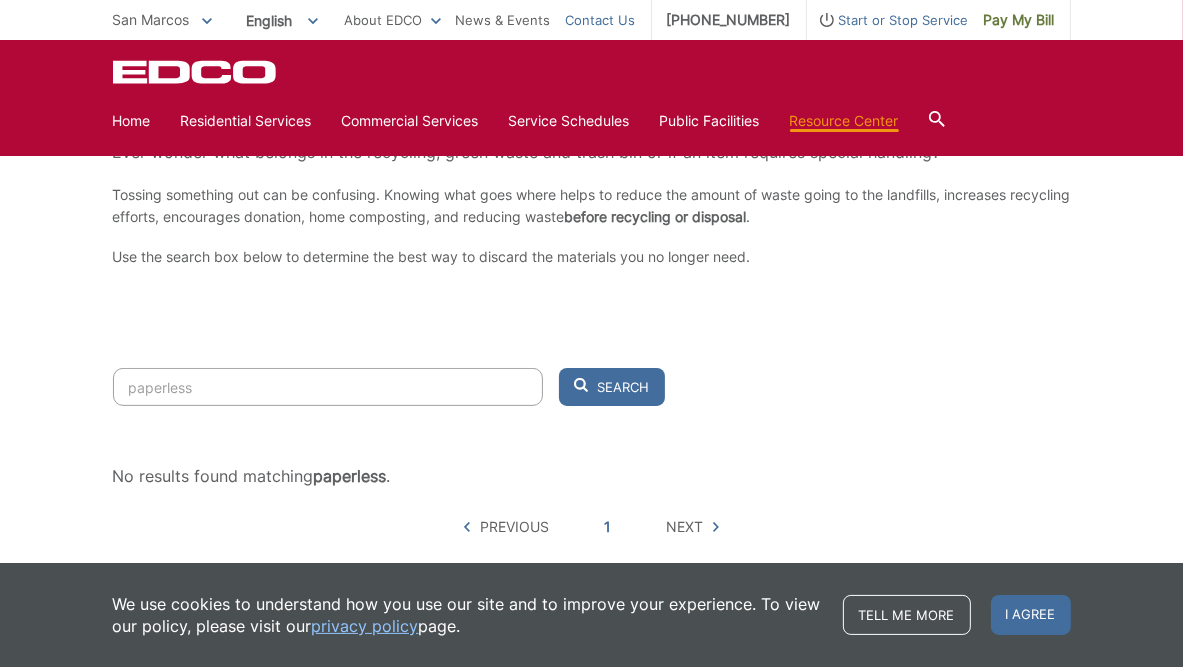 click on "Contact Us" at bounding box center (601, 20) 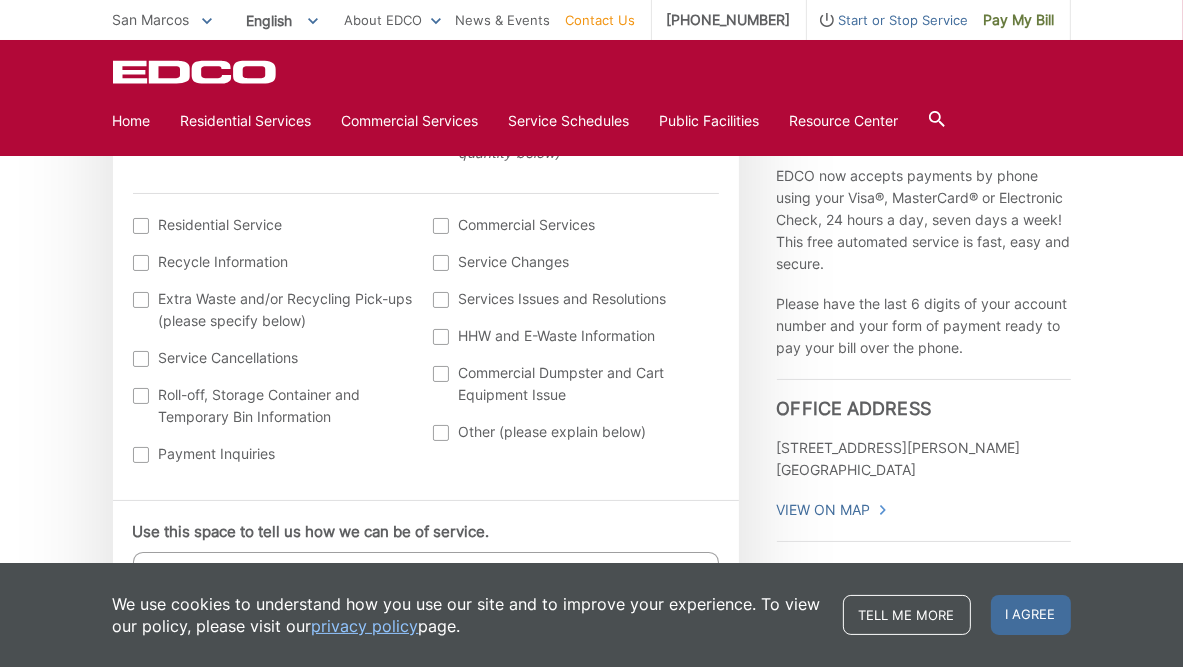 scroll, scrollTop: 900, scrollLeft: 0, axis: vertical 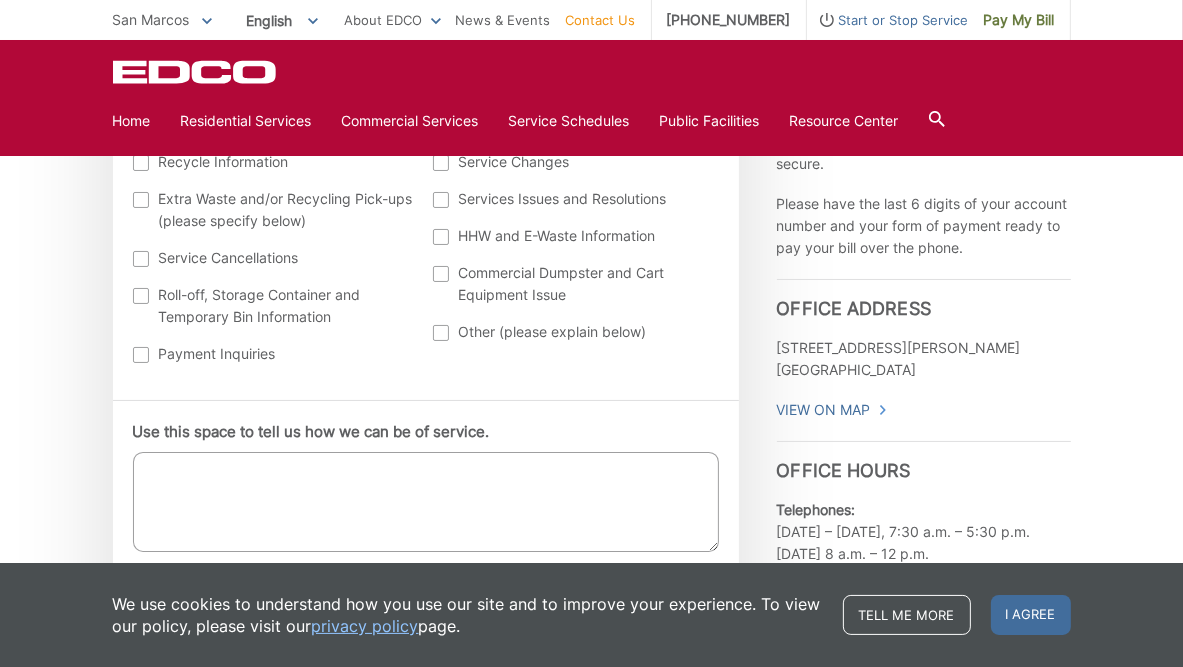 click at bounding box center [141, 355] 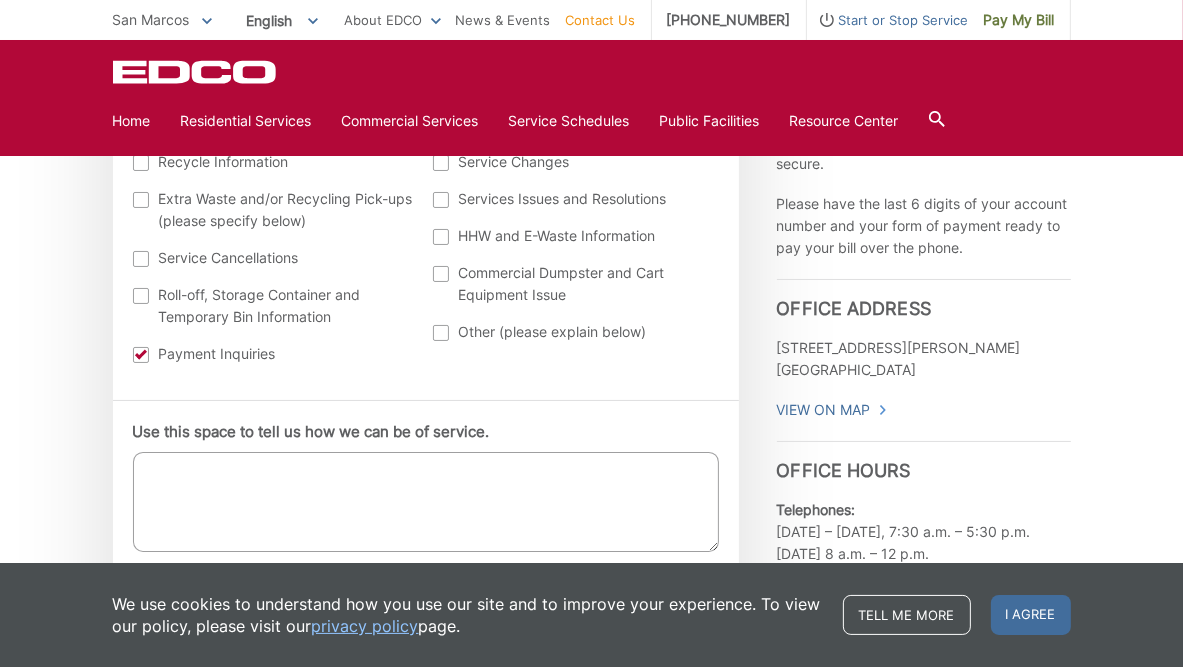 click on "Use this space to tell us how we can be of service." at bounding box center (426, 502) 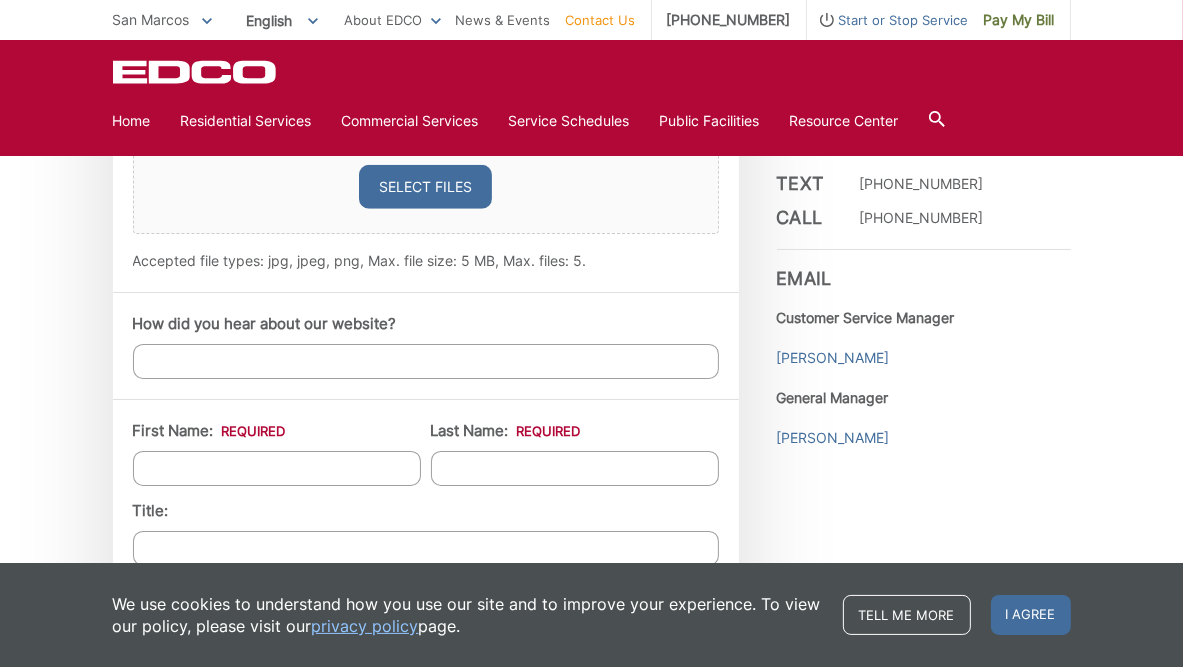 scroll, scrollTop: 1400, scrollLeft: 0, axis: vertical 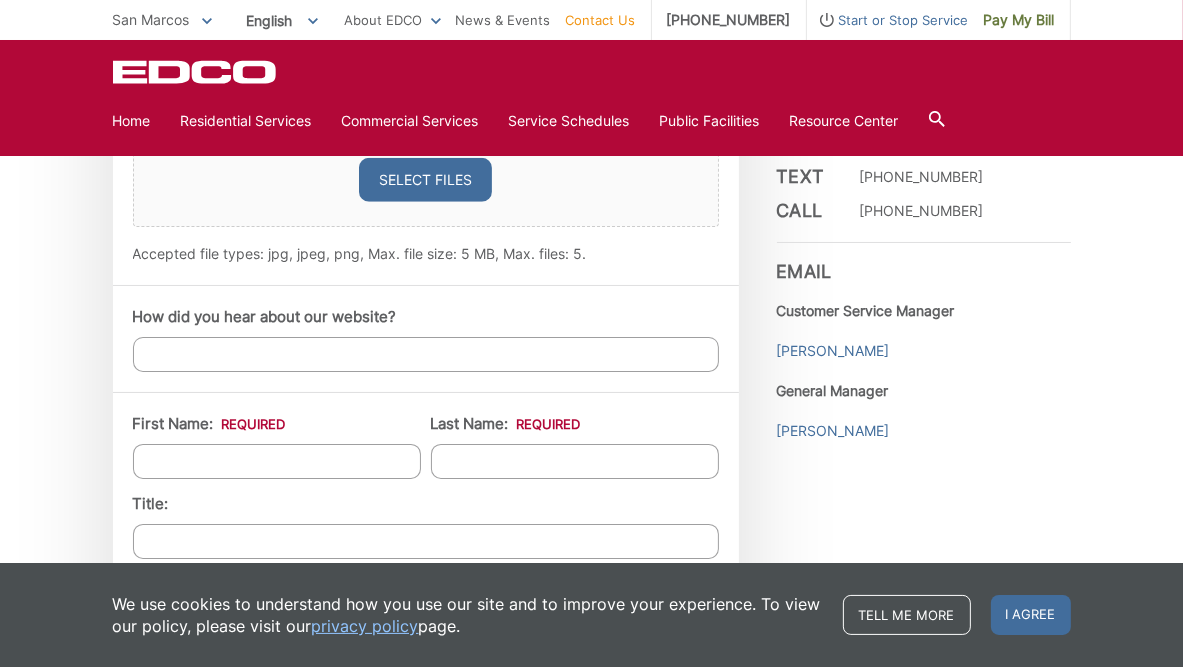 type on "How can I do without paper billing?" 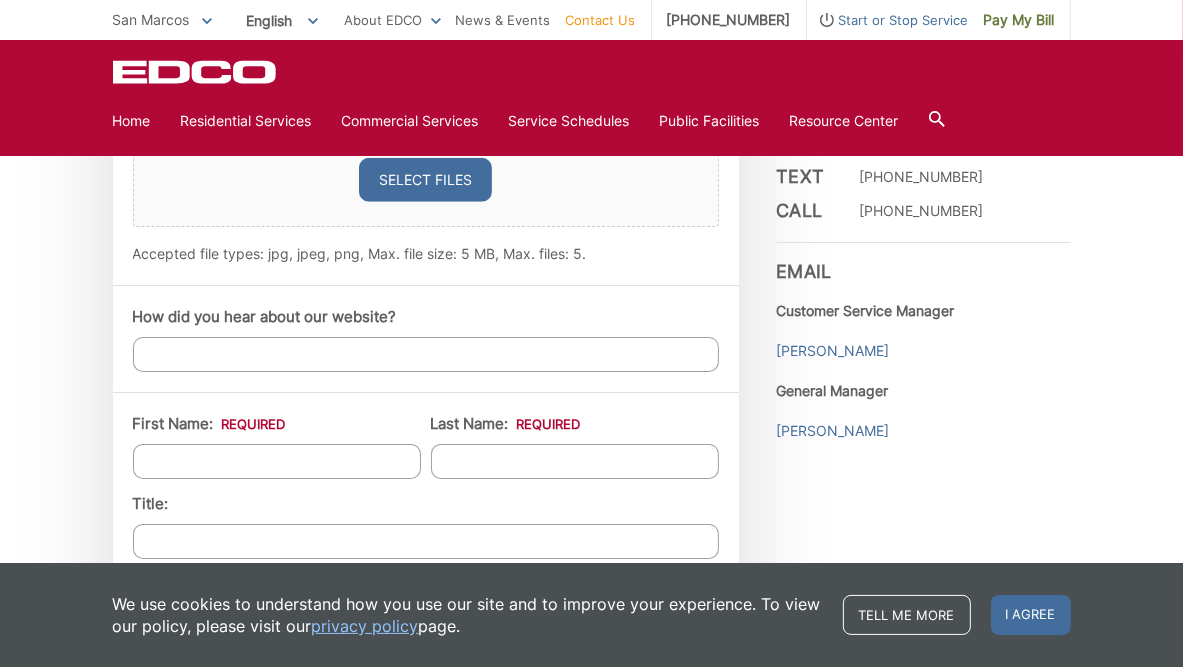 type on "KATHLEEN" 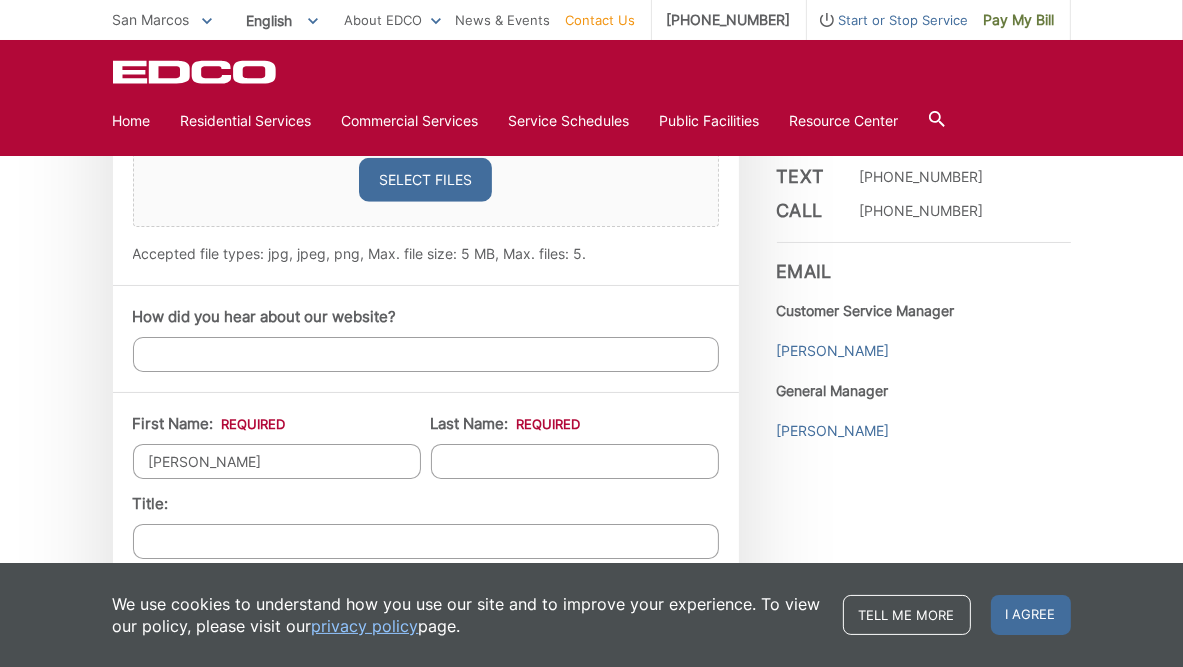 type on "BELL" 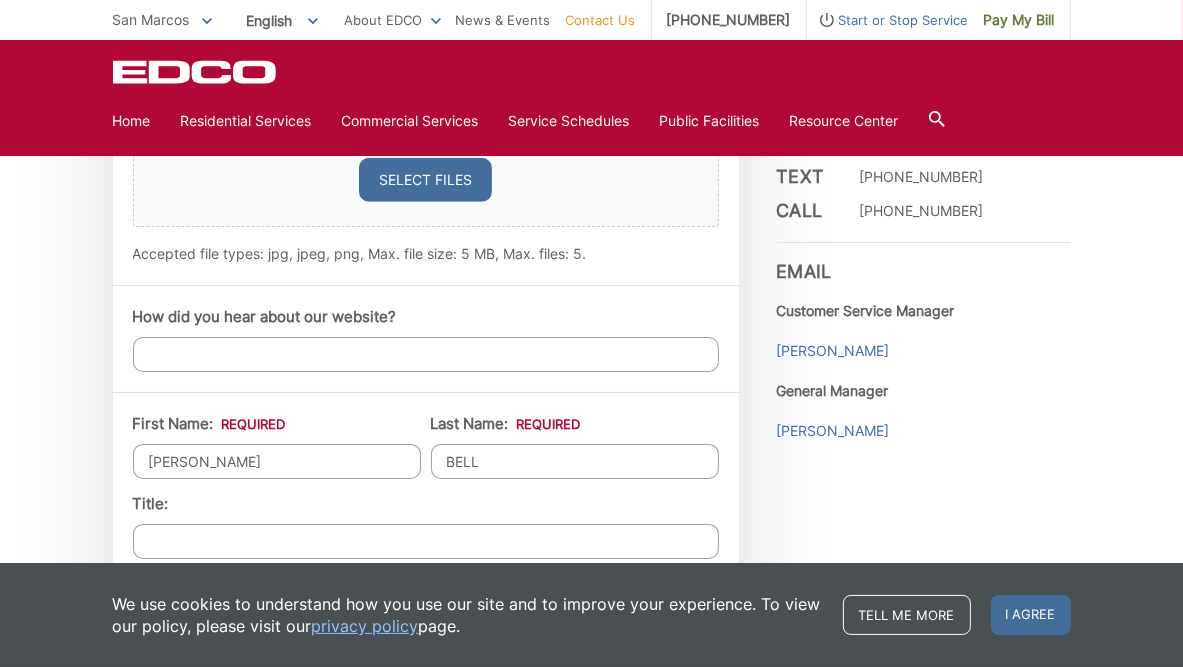 type on "Unit 80" 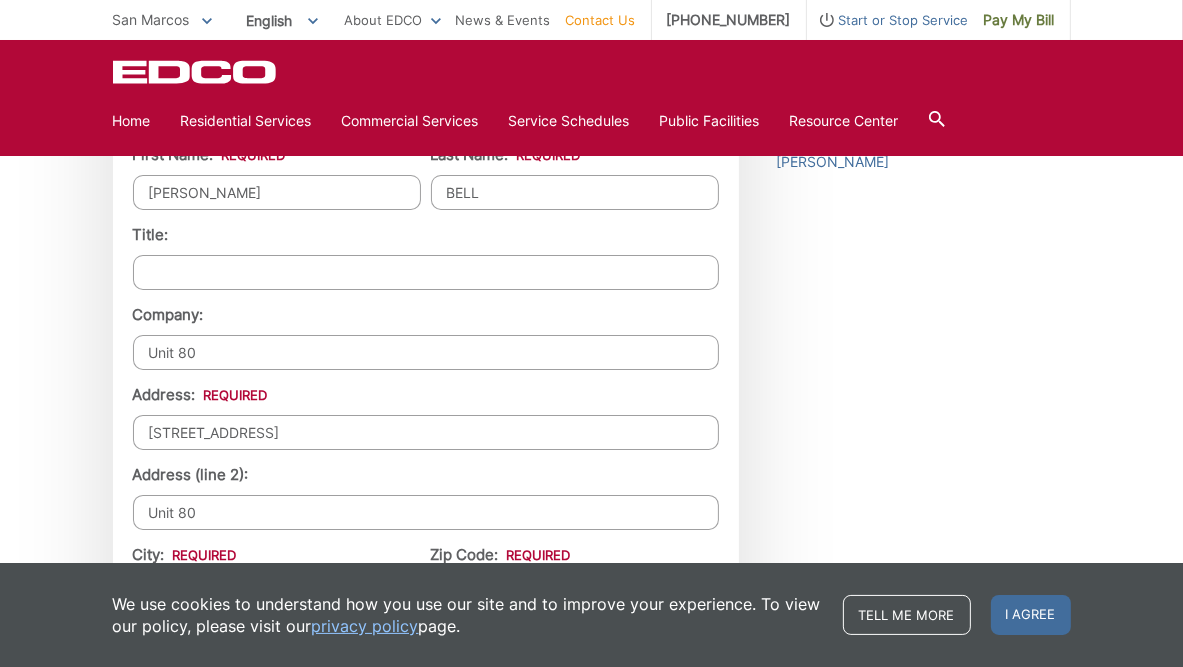 scroll, scrollTop: 1700, scrollLeft: 0, axis: vertical 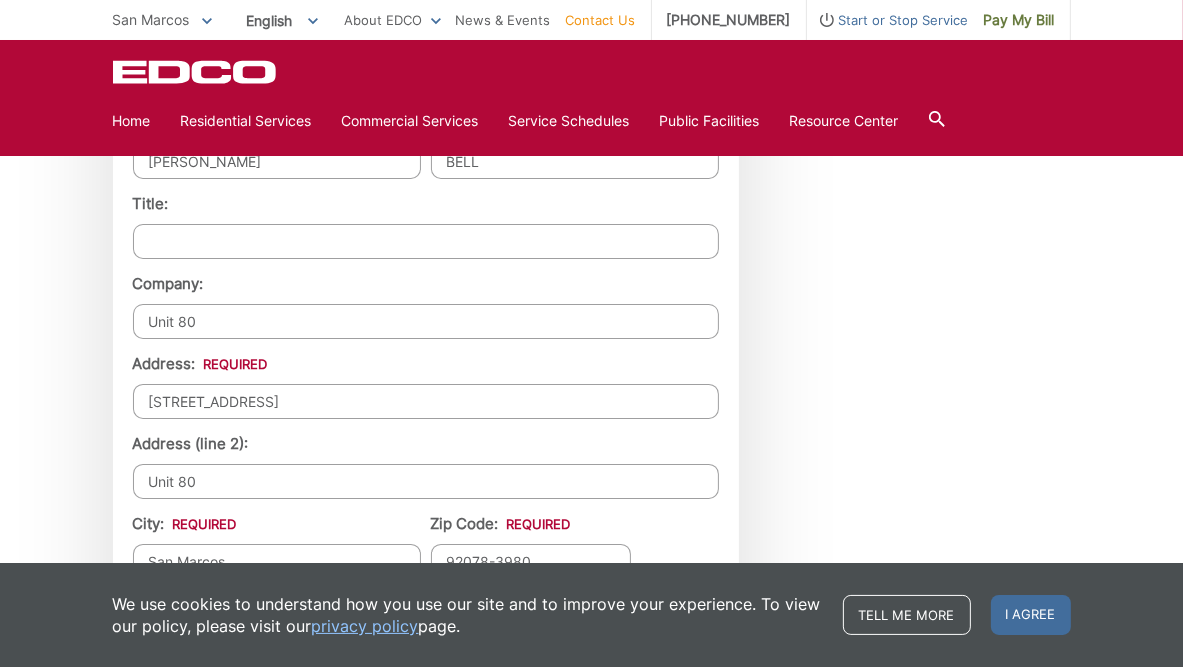 click on "Unit 80" at bounding box center (426, 321) 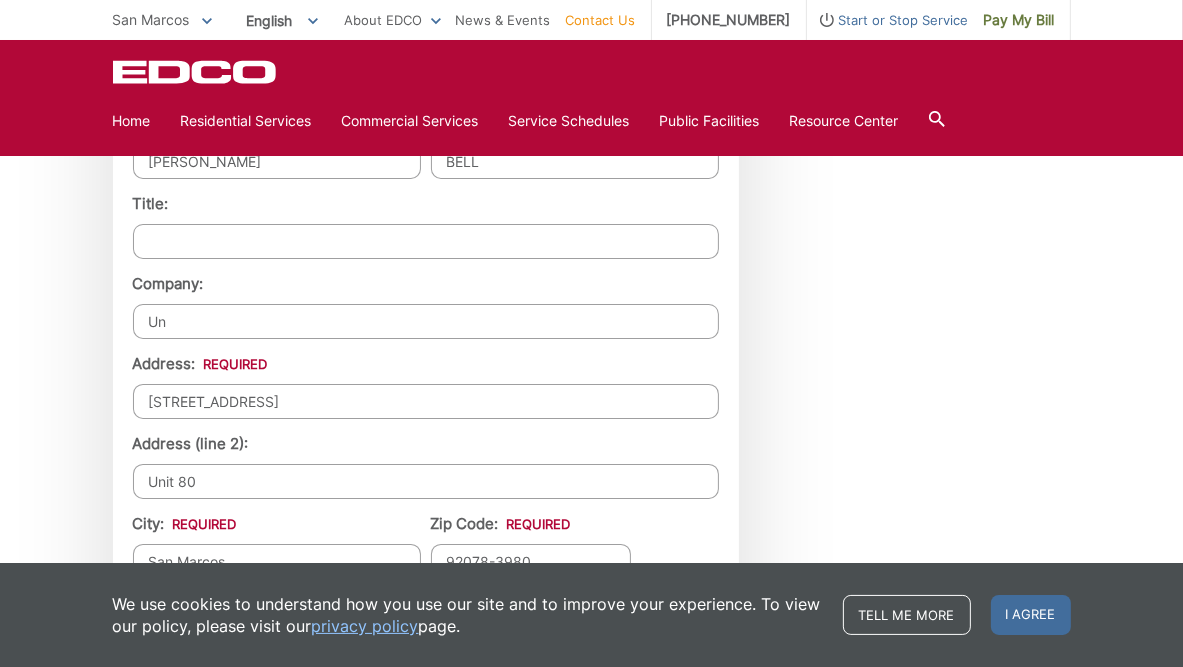 type on "U" 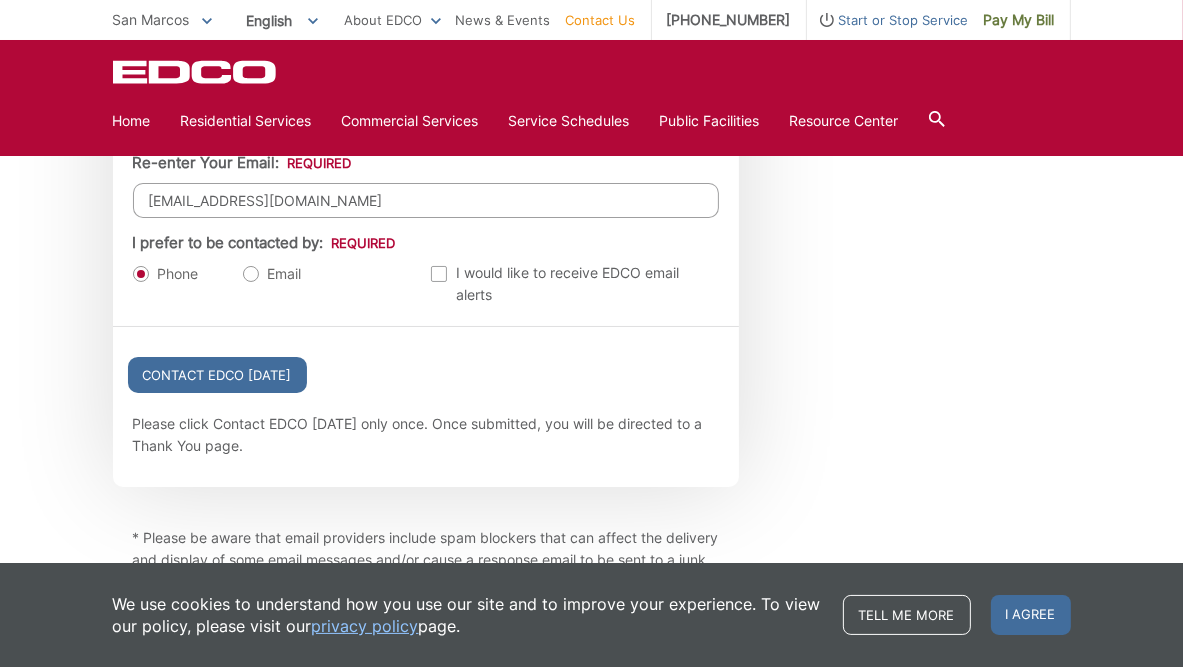 scroll, scrollTop: 2300, scrollLeft: 0, axis: vertical 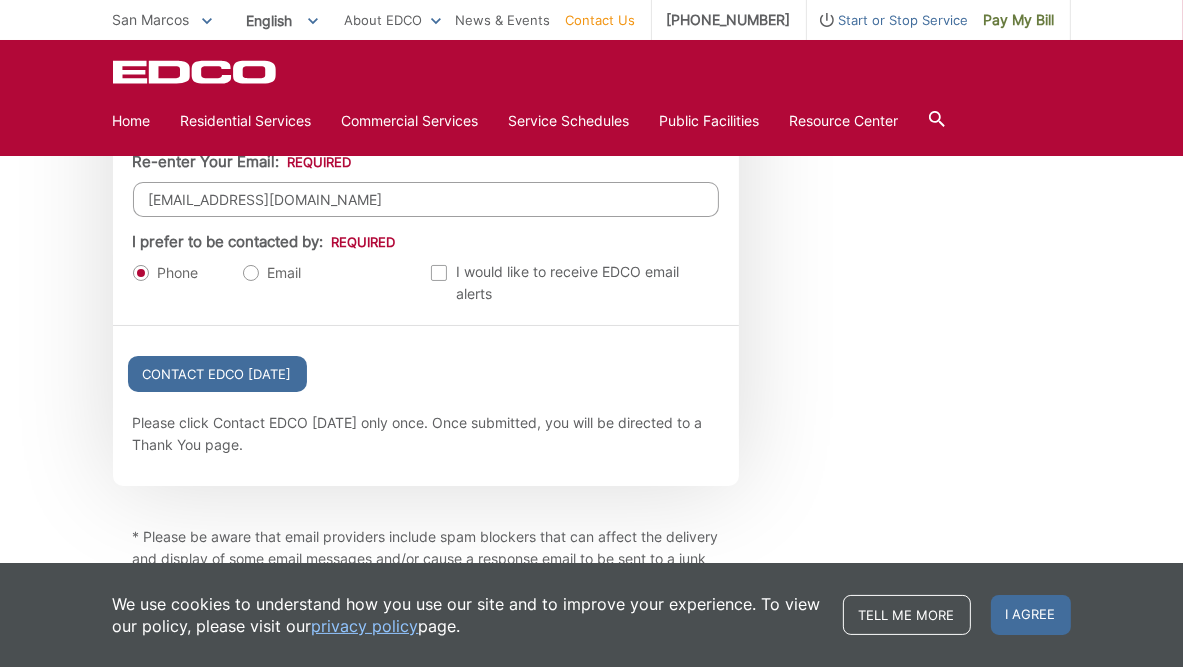 type 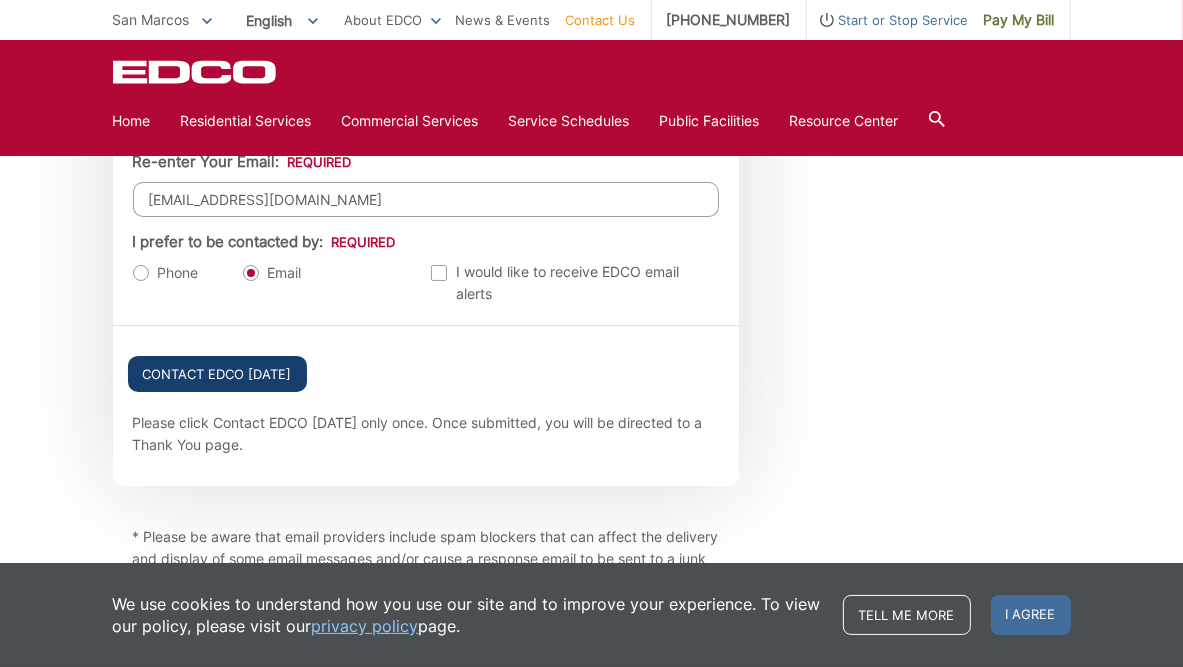 click on "Contact EDCO Today" at bounding box center [217, 374] 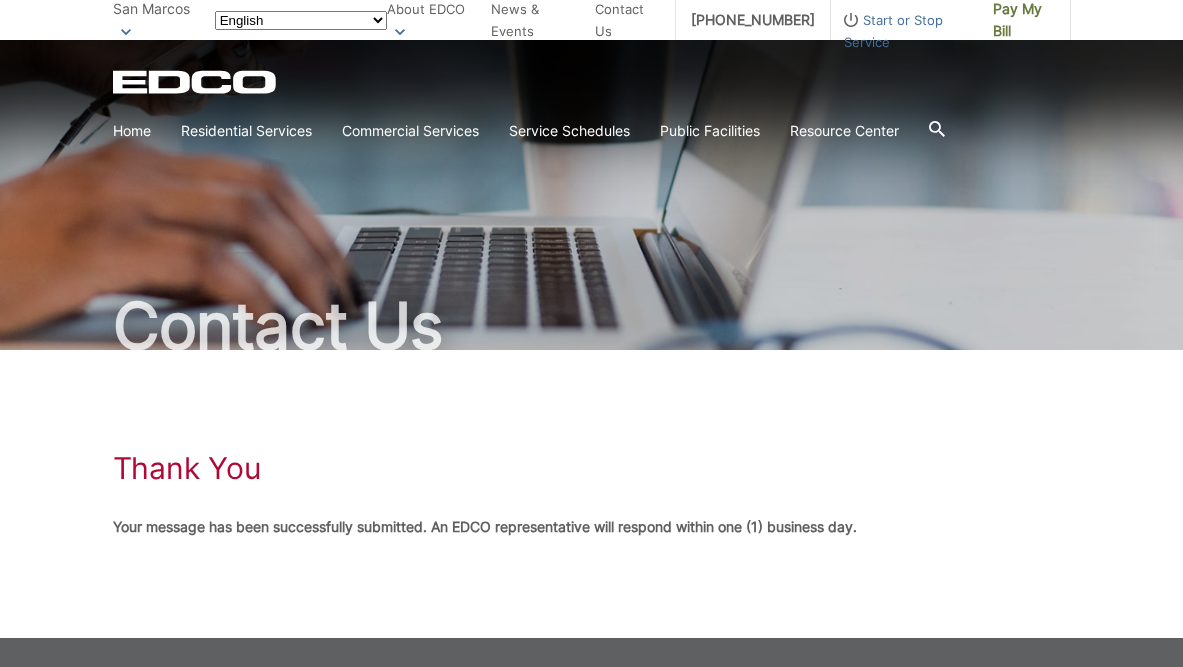 scroll, scrollTop: 0, scrollLeft: 0, axis: both 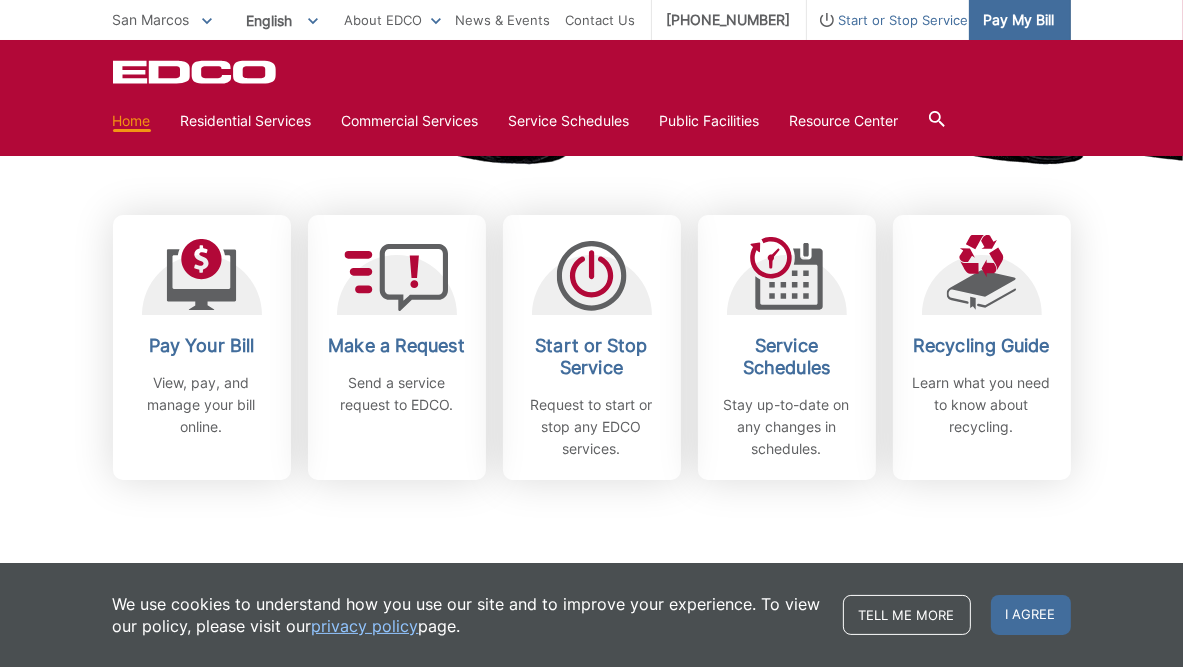 click on "Pay My Bill" at bounding box center (1019, 20) 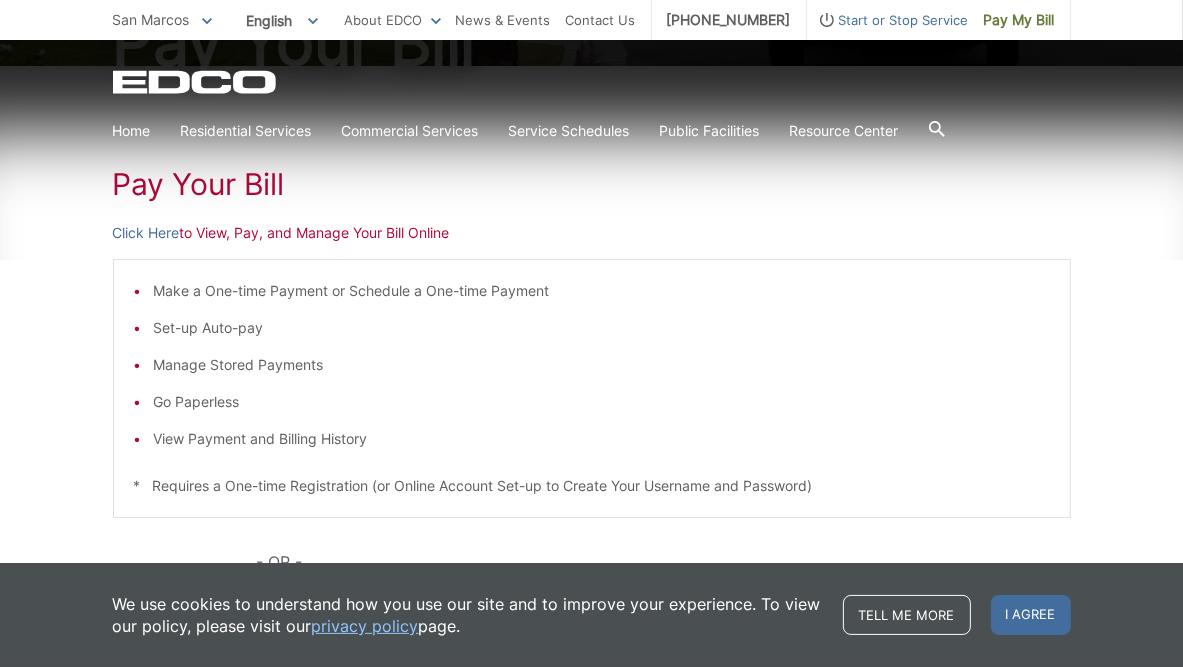 scroll, scrollTop: 300, scrollLeft: 0, axis: vertical 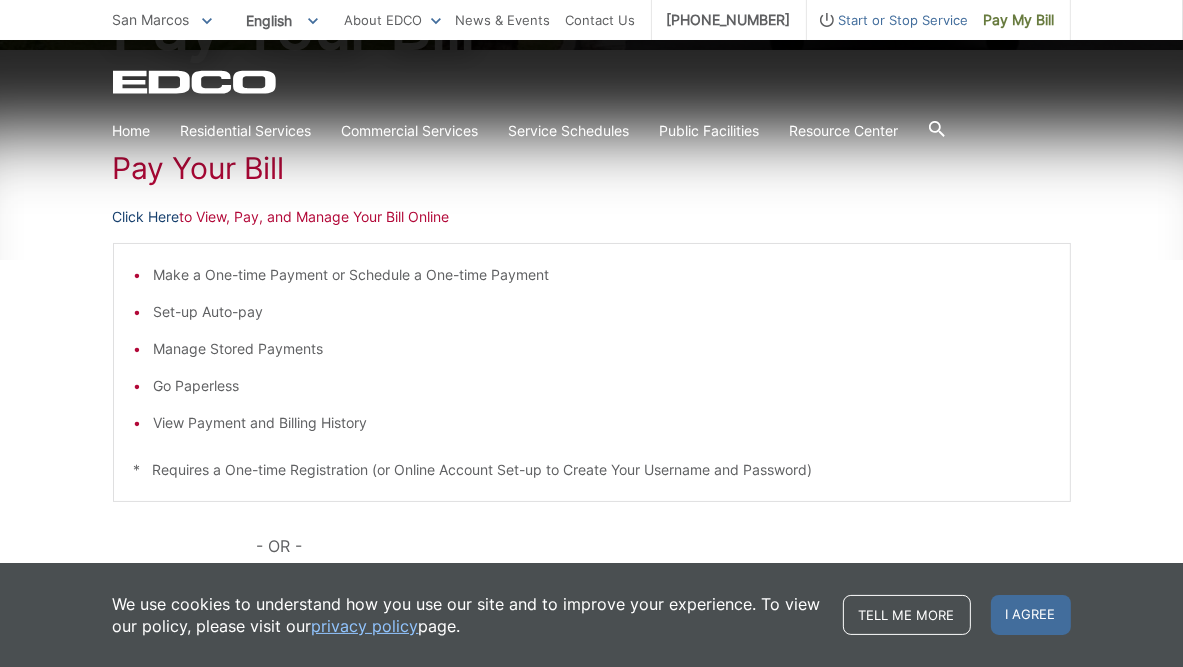 click on "Click Here" at bounding box center (146, 217) 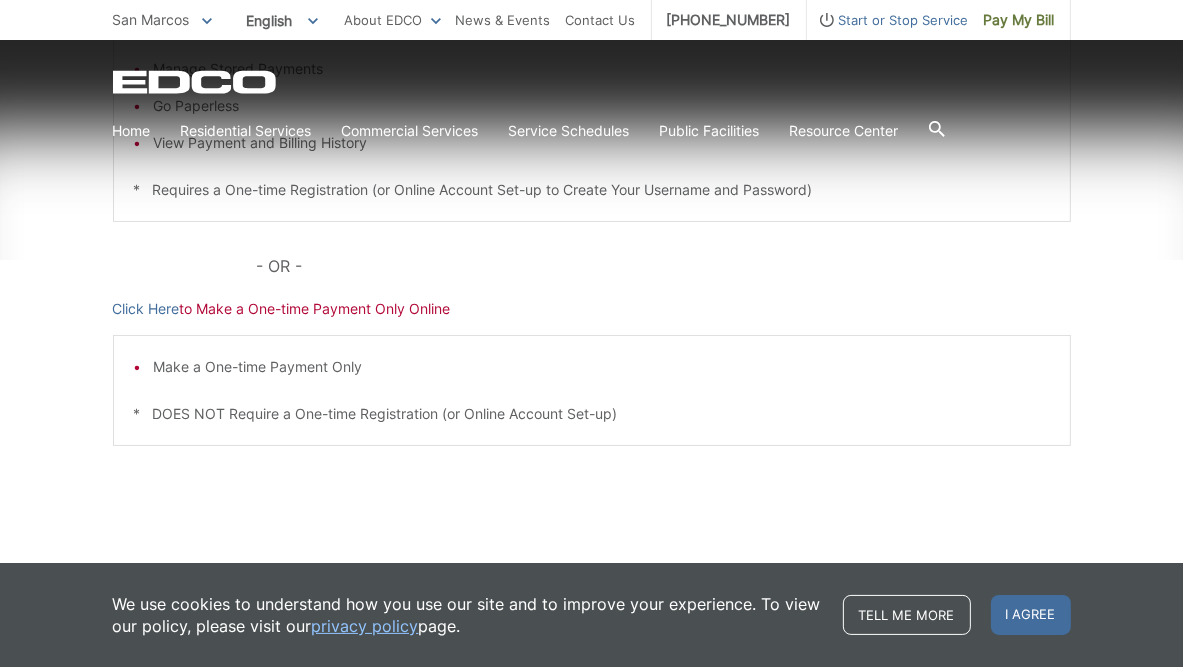 scroll, scrollTop: 590, scrollLeft: 0, axis: vertical 